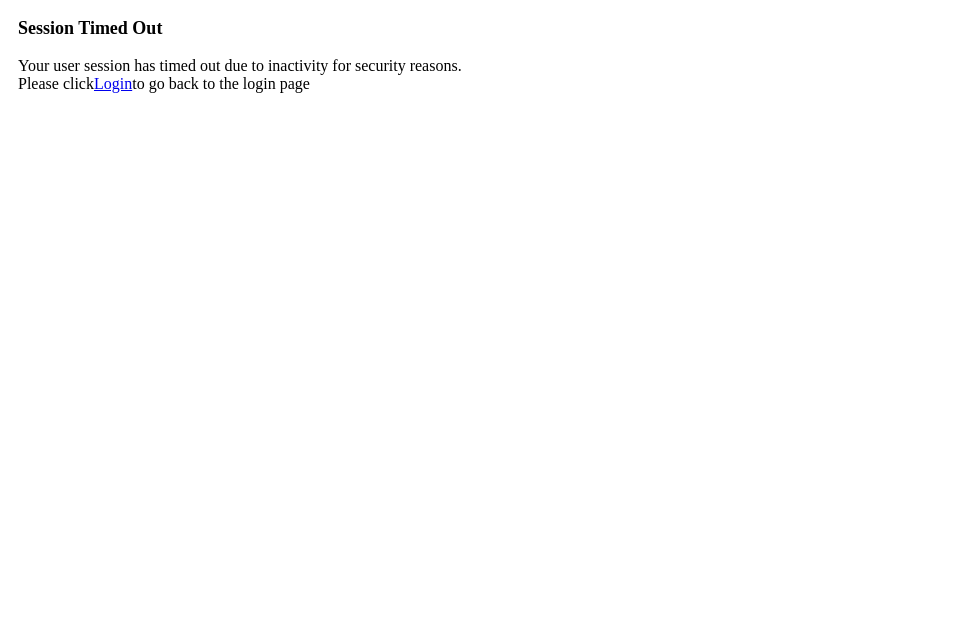 scroll, scrollTop: 0, scrollLeft: 0, axis: both 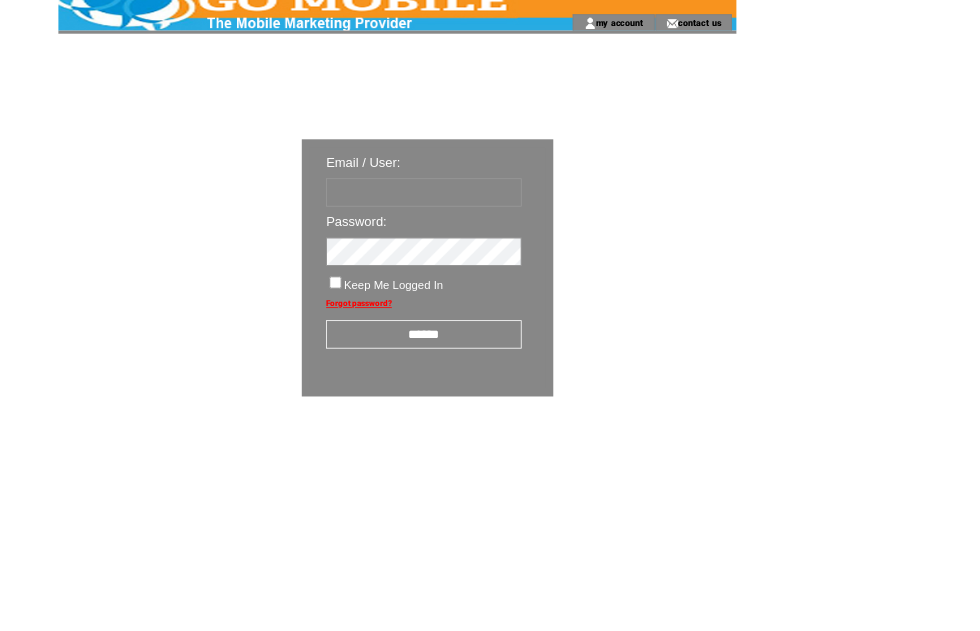 type on "********" 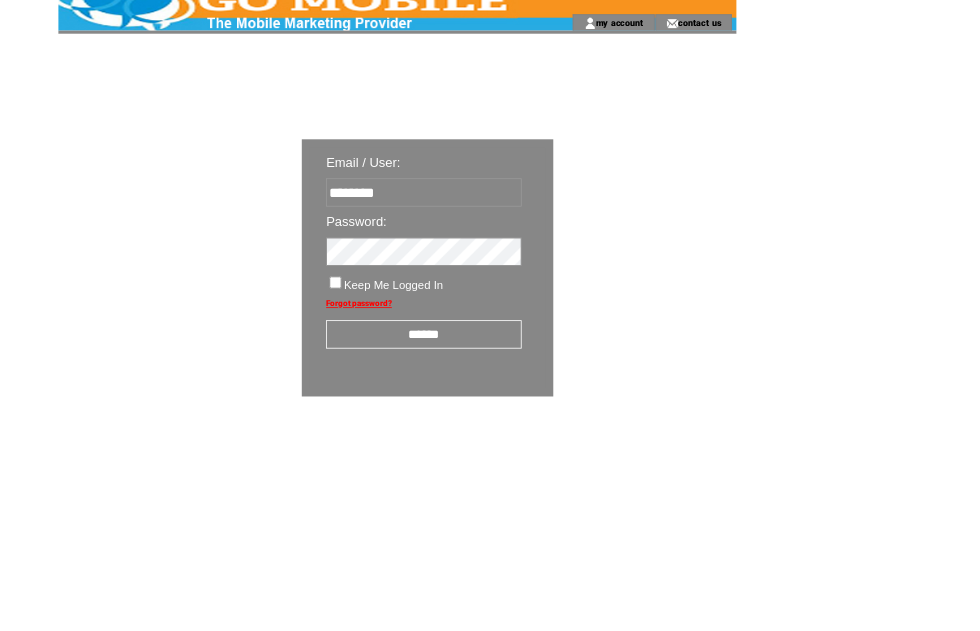 scroll, scrollTop: 34, scrollLeft: 0, axis: vertical 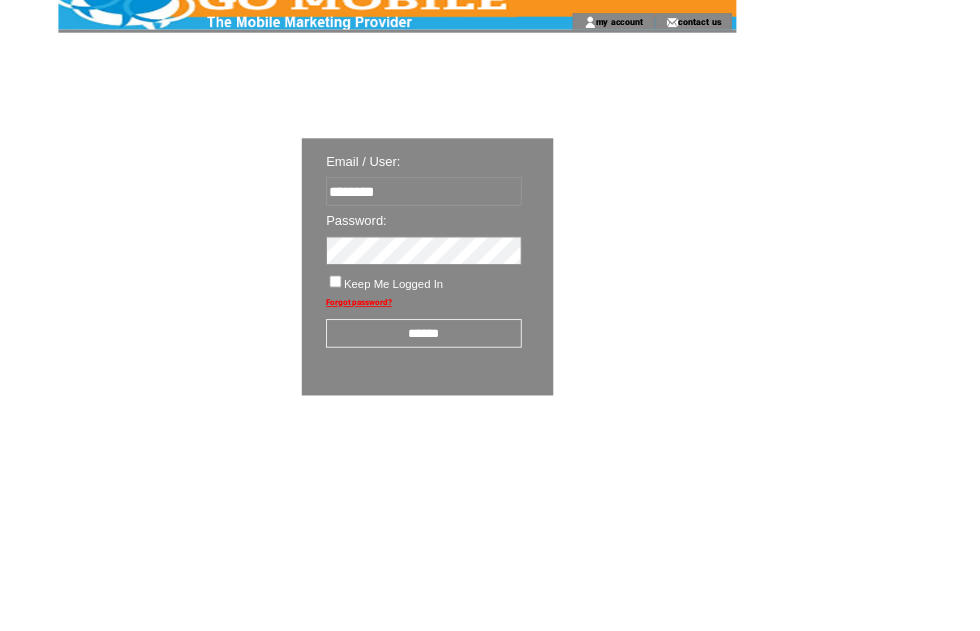 click on "******" at bounding box center [522, 411] 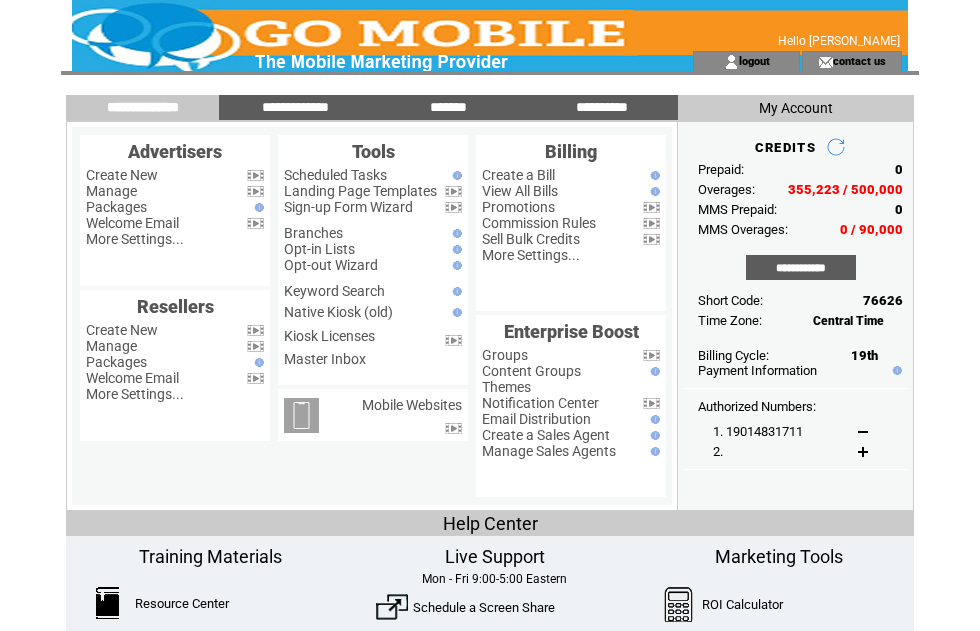 scroll, scrollTop: 0, scrollLeft: 0, axis: both 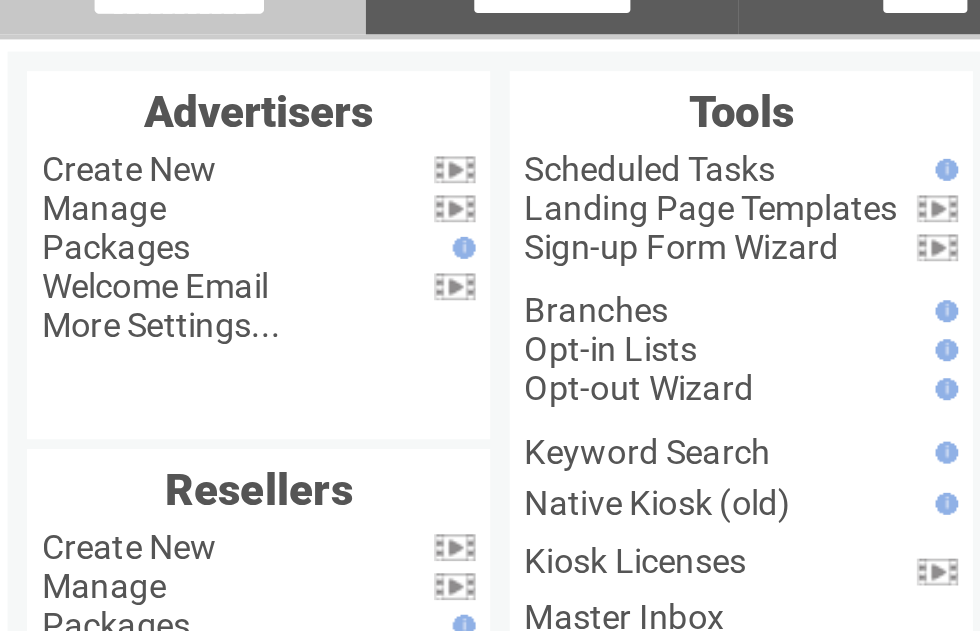 click on "Manage" at bounding box center [111, 191] 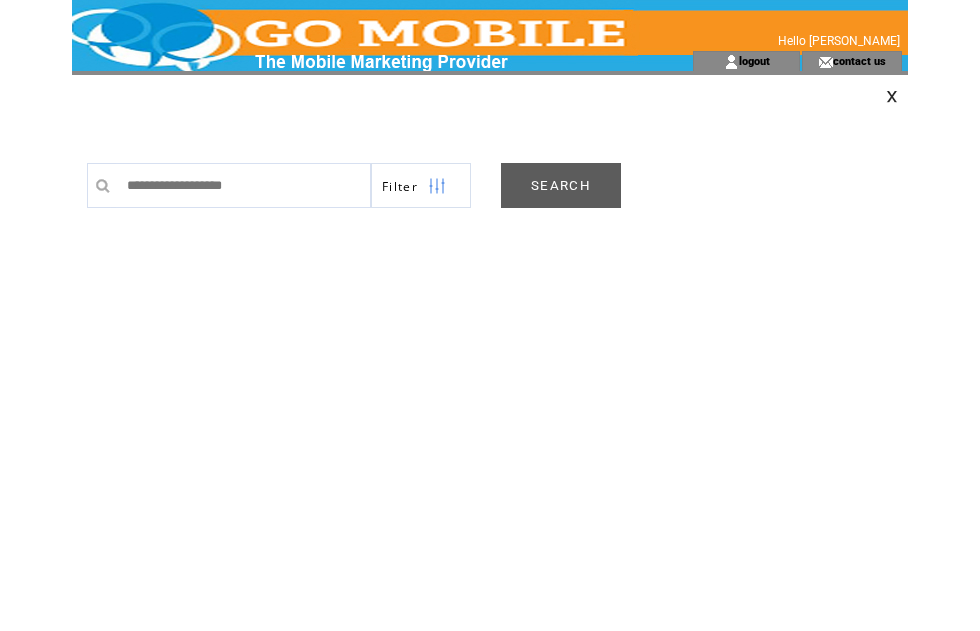 scroll, scrollTop: 0, scrollLeft: 0, axis: both 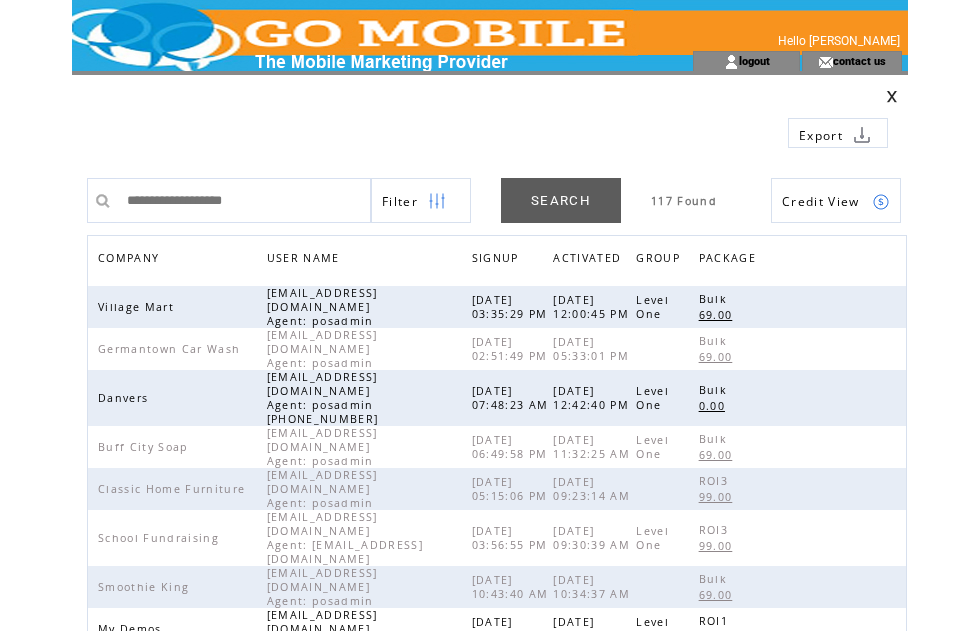 click on "COMPANY" at bounding box center [131, 260] 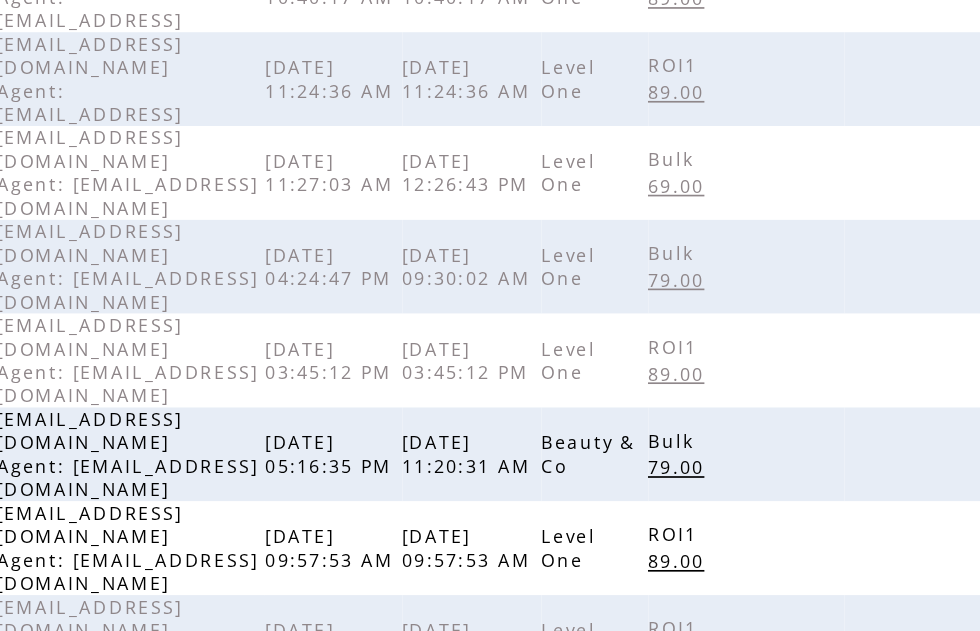 scroll, scrollTop: 617, scrollLeft: 0, axis: vertical 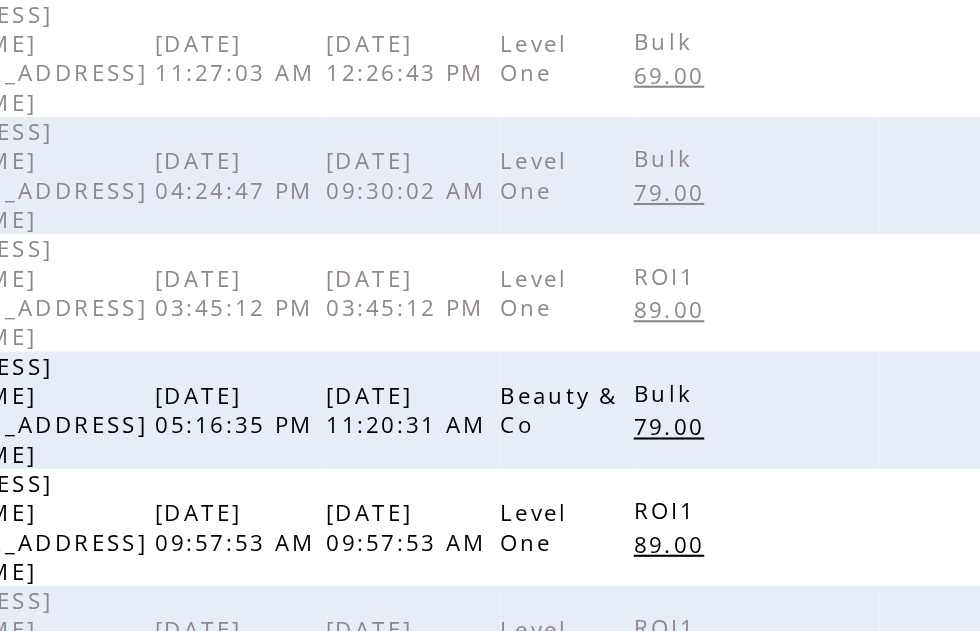 click on "6" at bounding box center [516, 754] 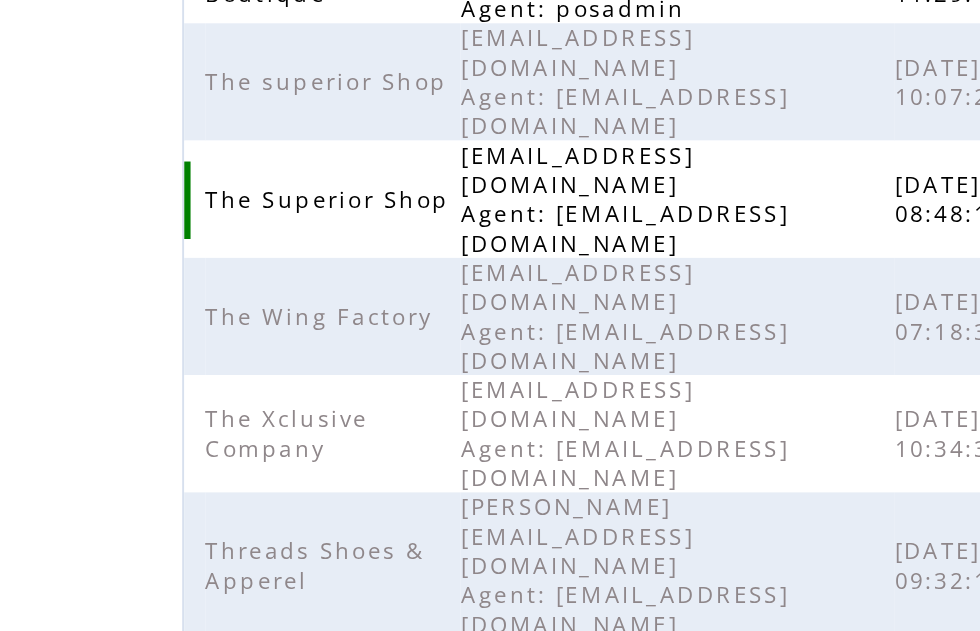 scroll, scrollTop: 471, scrollLeft: 0, axis: vertical 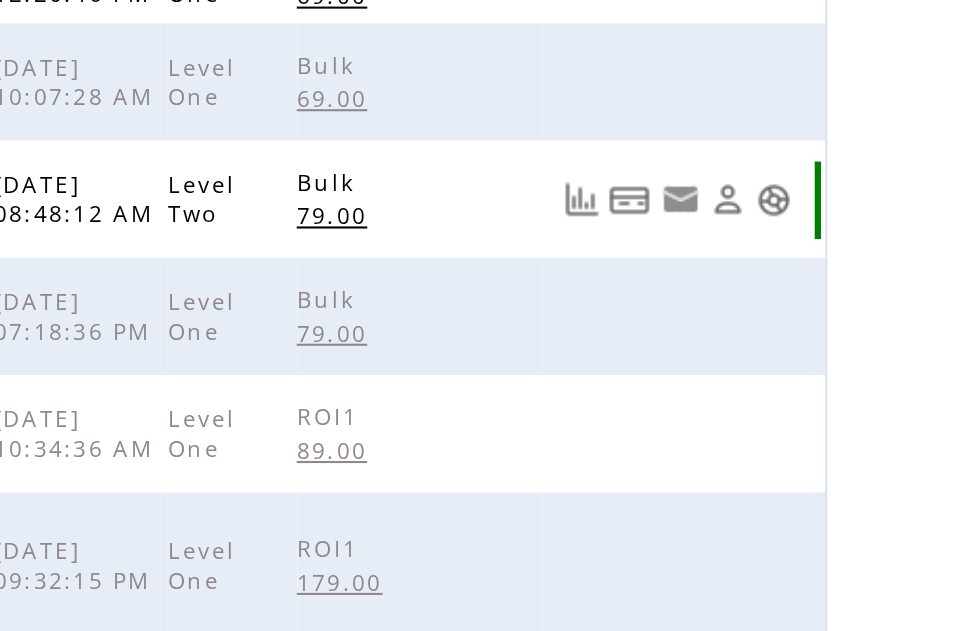 click at bounding box center (881, 95) 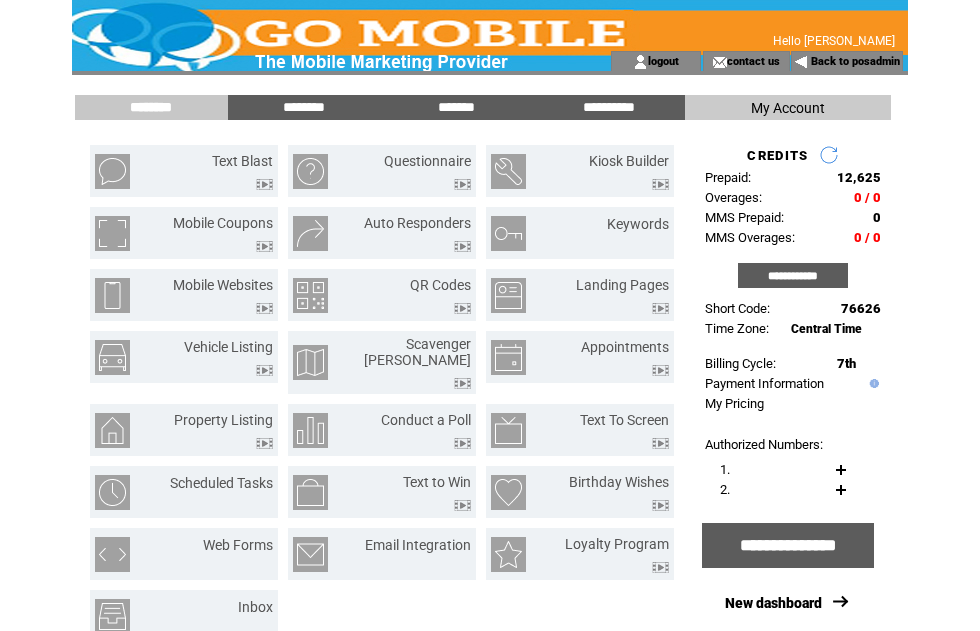 scroll, scrollTop: 0, scrollLeft: 0, axis: both 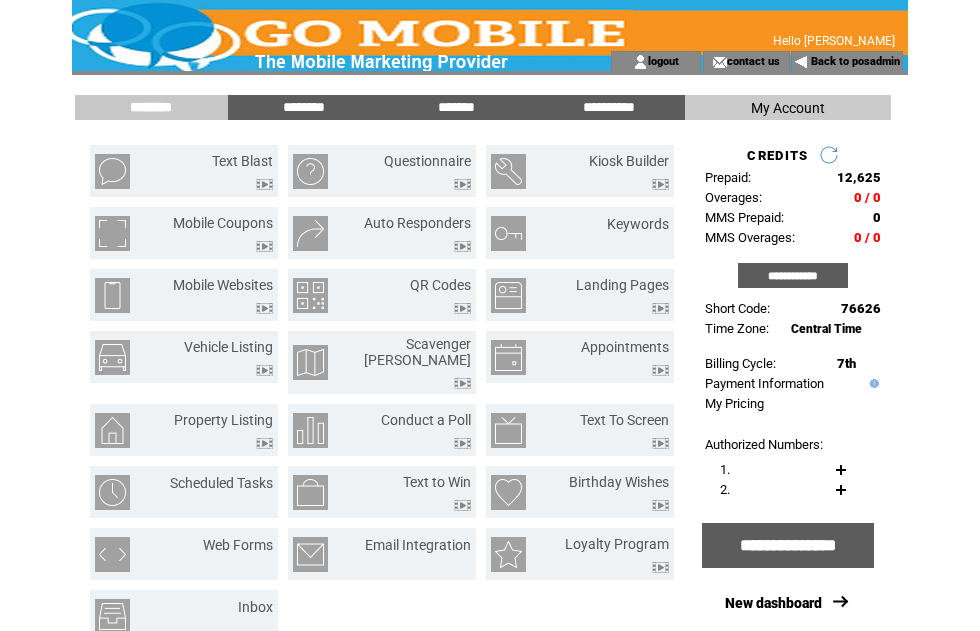 click on "Text Blast" at bounding box center (242, 161) 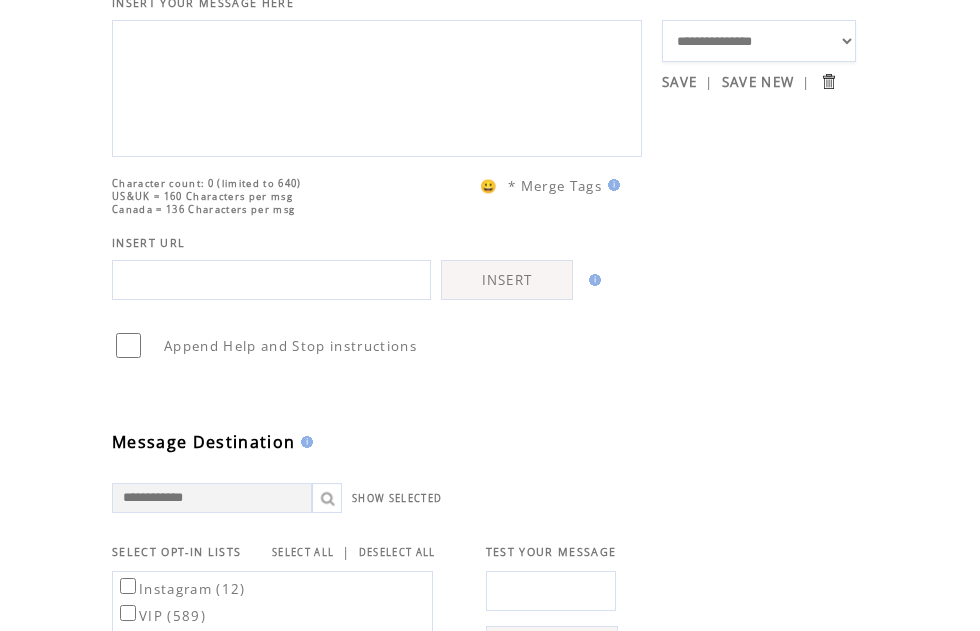 scroll, scrollTop: 0, scrollLeft: 0, axis: both 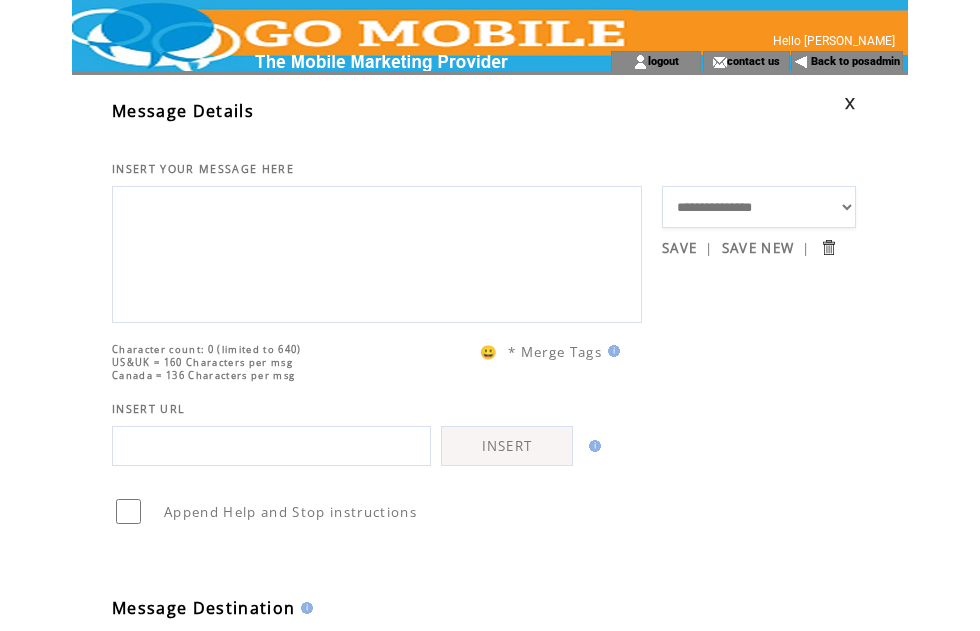 click at bounding box center (759, 103) 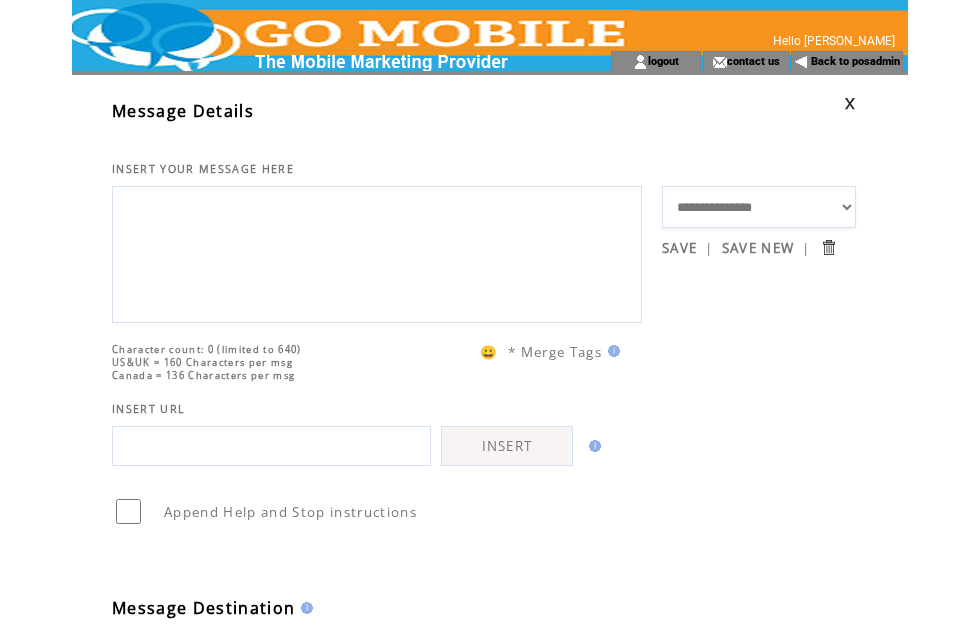 click on "**********" at bounding box center (510, 729) 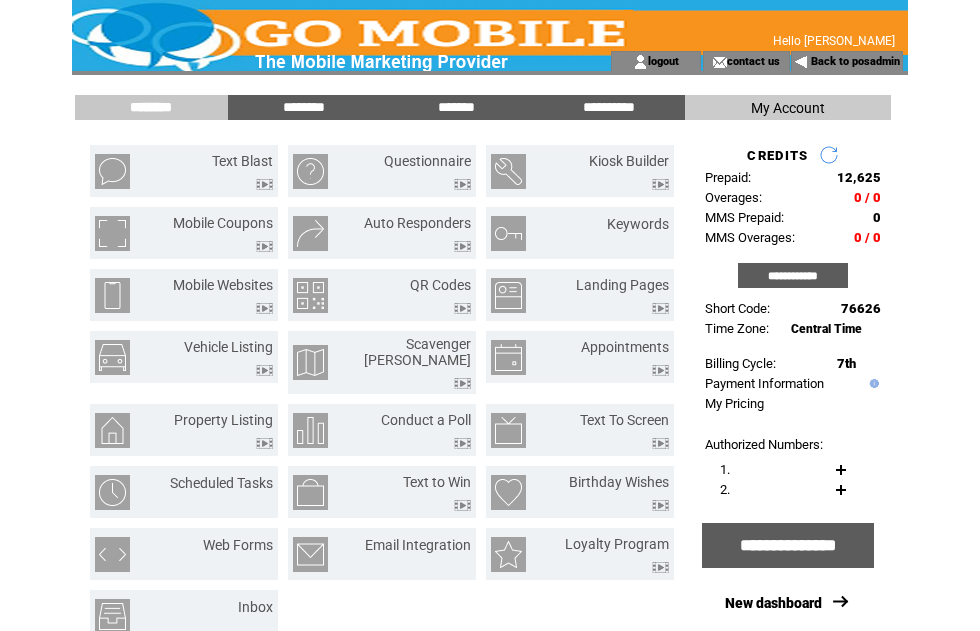 scroll, scrollTop: 0, scrollLeft: 0, axis: both 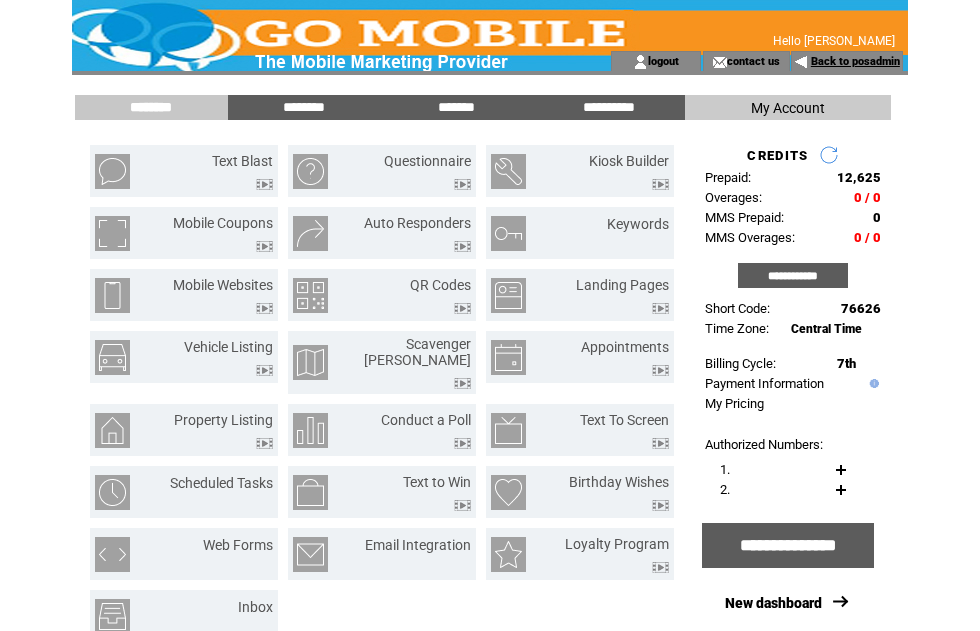 click on "Back to posadmin" at bounding box center (855, 61) 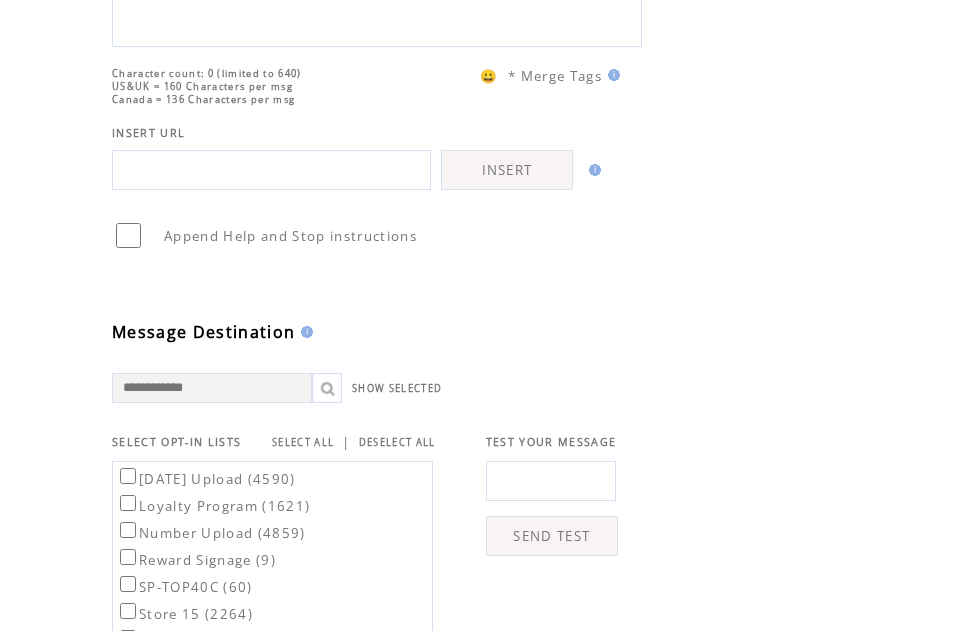 scroll, scrollTop: 277, scrollLeft: 0, axis: vertical 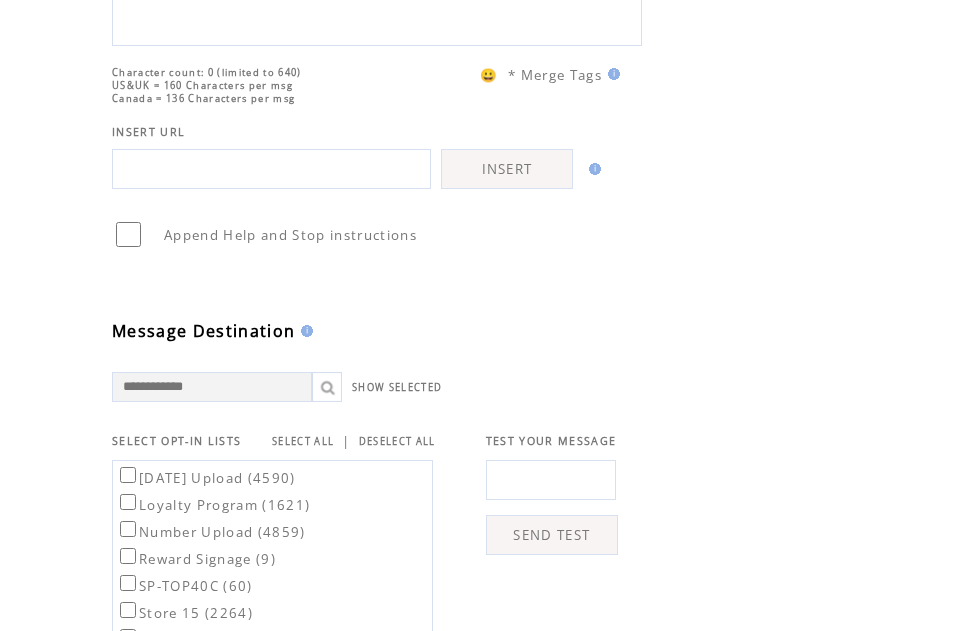 click on "SELECT ALL" at bounding box center [303, 441] 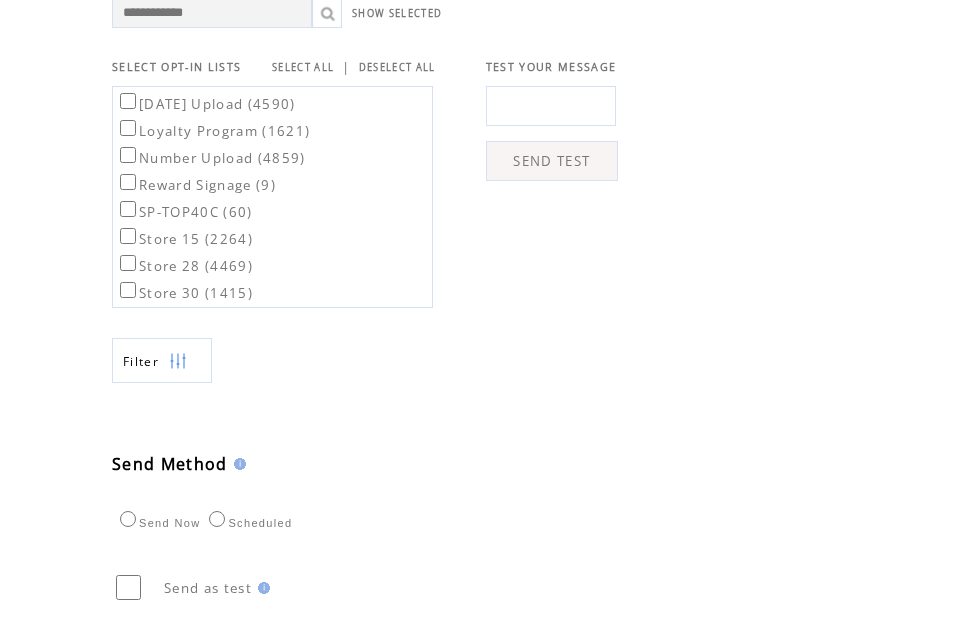 scroll, scrollTop: 652, scrollLeft: 0, axis: vertical 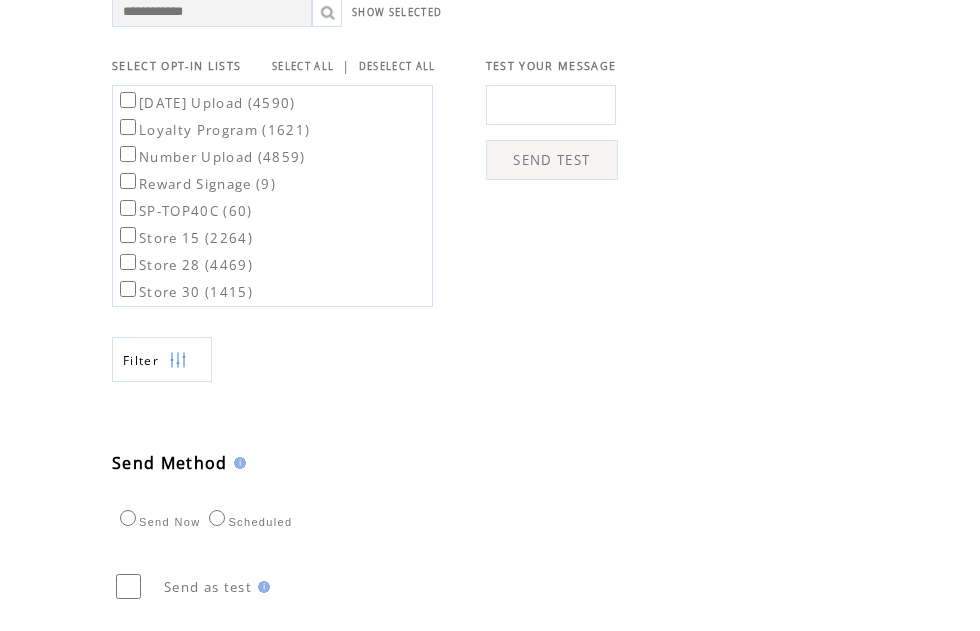 click at bounding box center [178, 360] 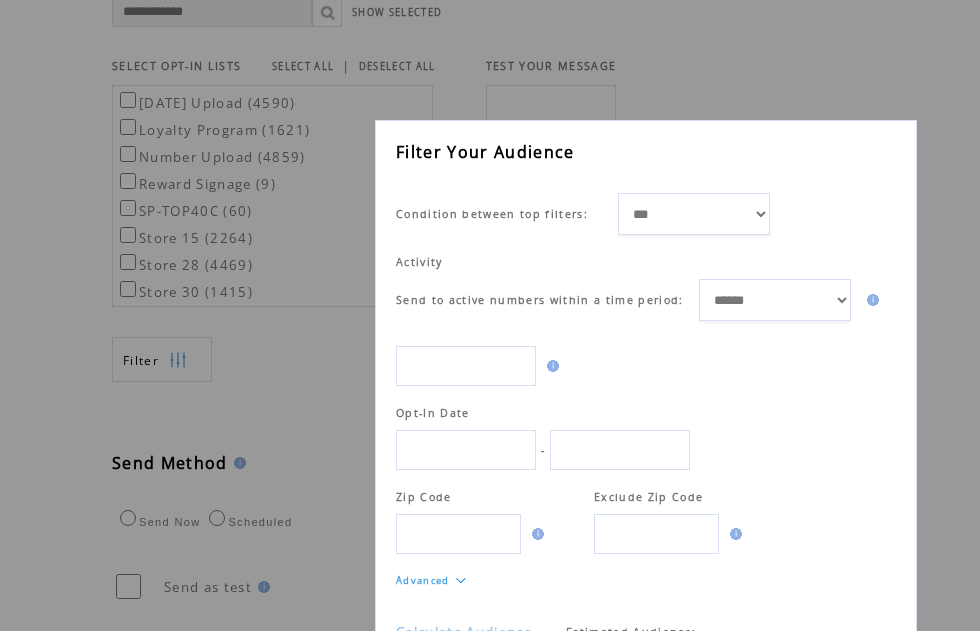 scroll, scrollTop: 1, scrollLeft: 0, axis: vertical 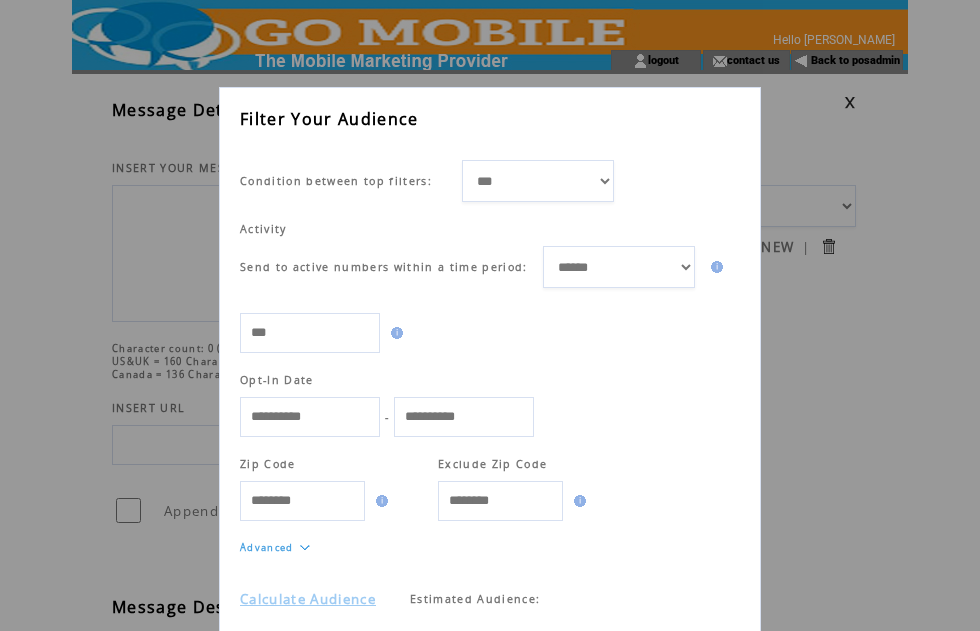 click on "Calculate Audience" at bounding box center (308, 599) 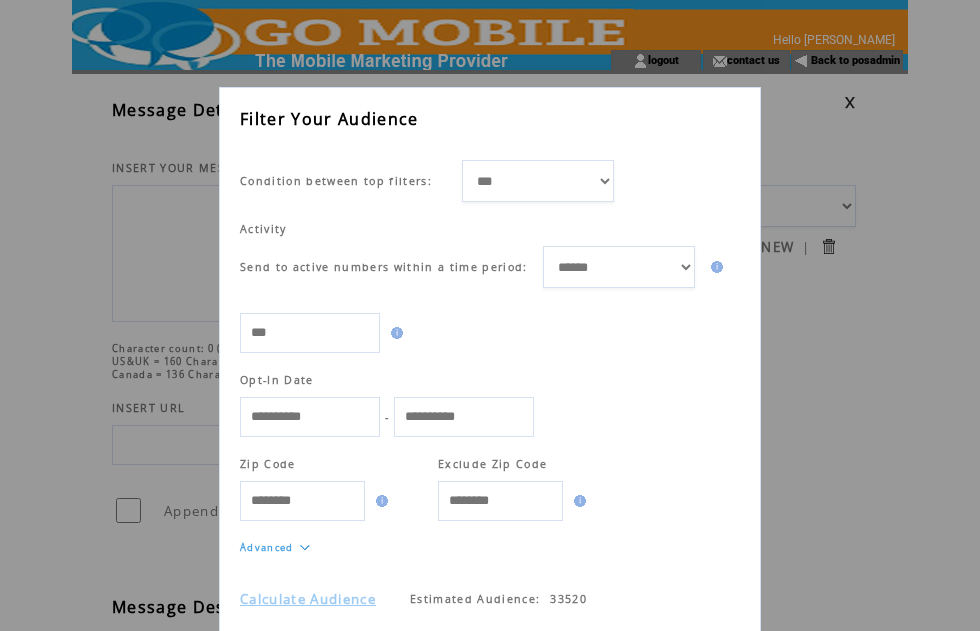 click on "**********" at bounding box center (490, 389) 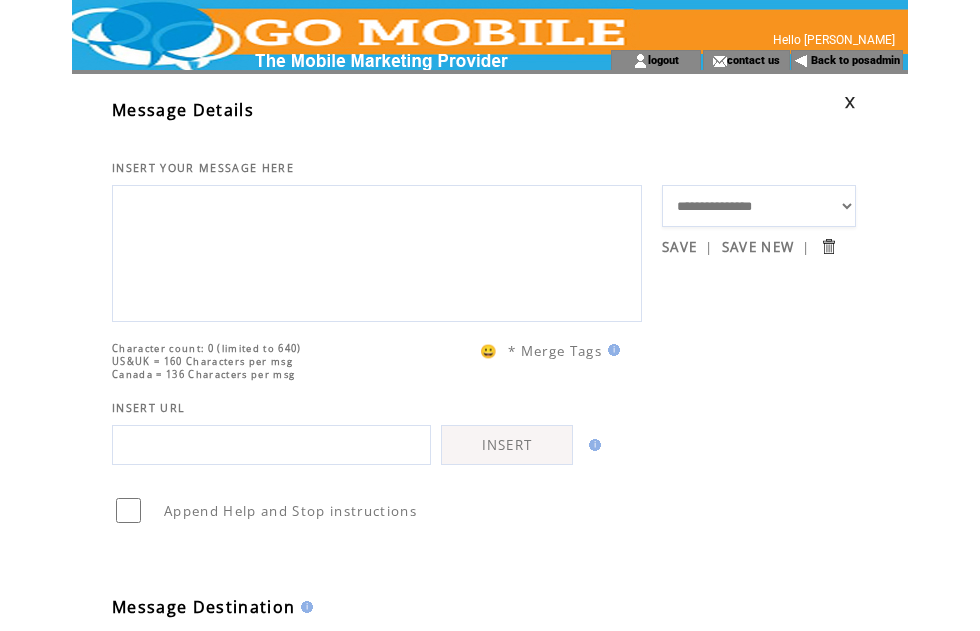 click at bounding box center (850, 102) 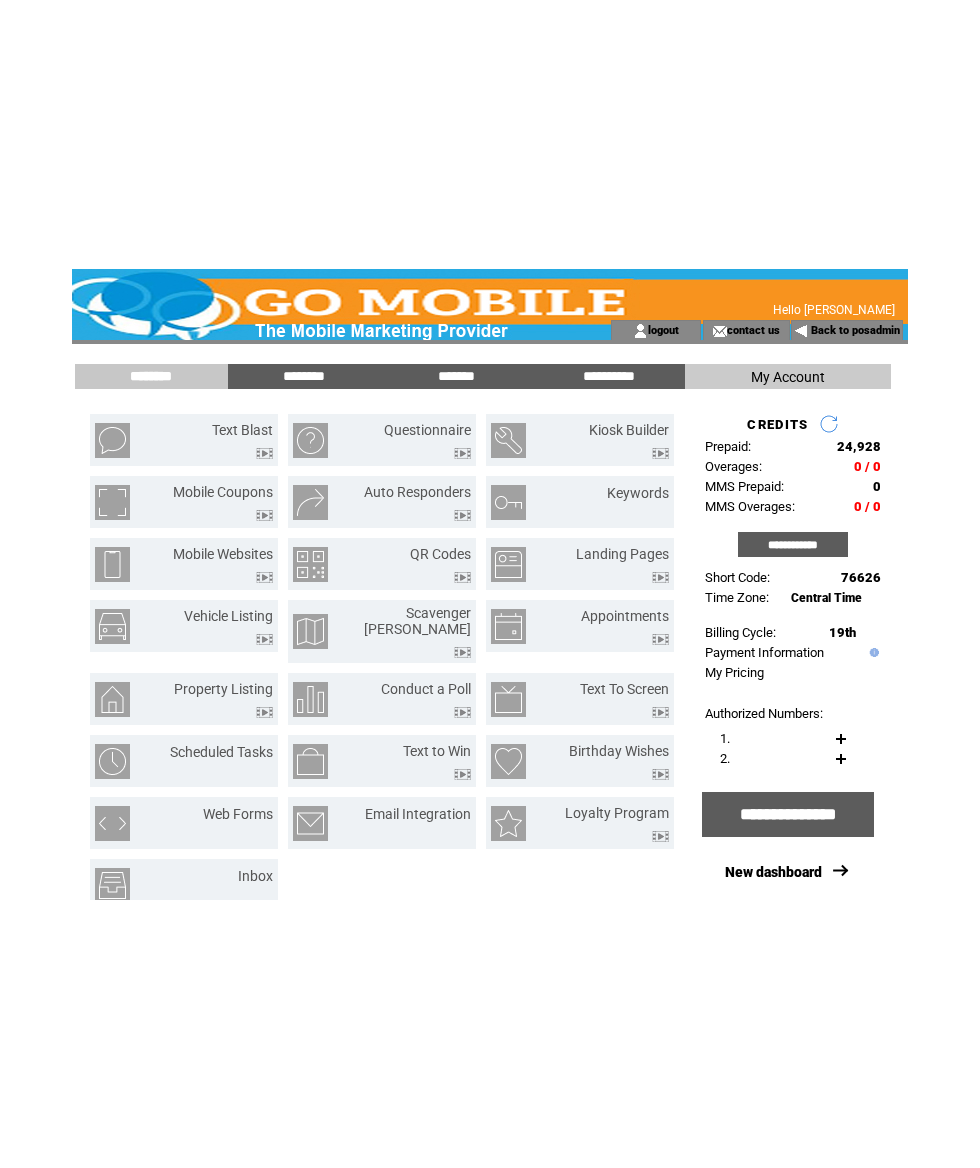 scroll, scrollTop: 0, scrollLeft: 0, axis: both 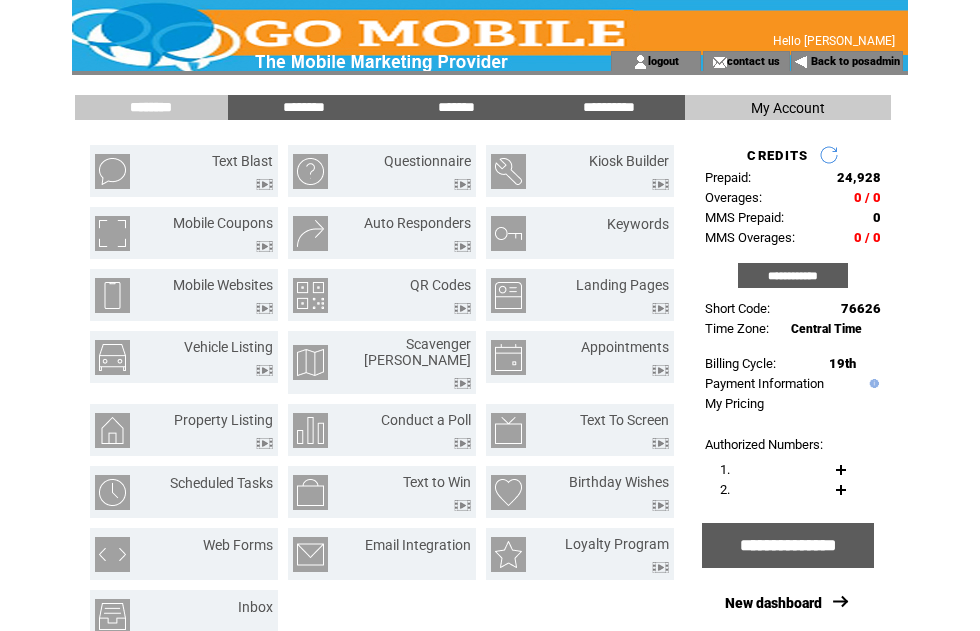 click on "*******" at bounding box center [456, 107] 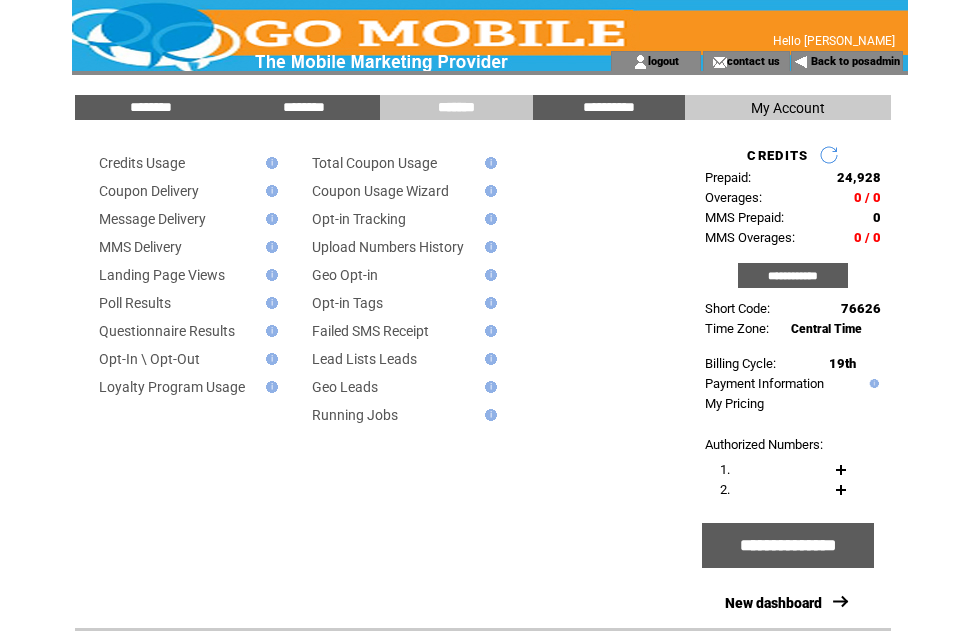click on "Message Delivery" at bounding box center (152, 219) 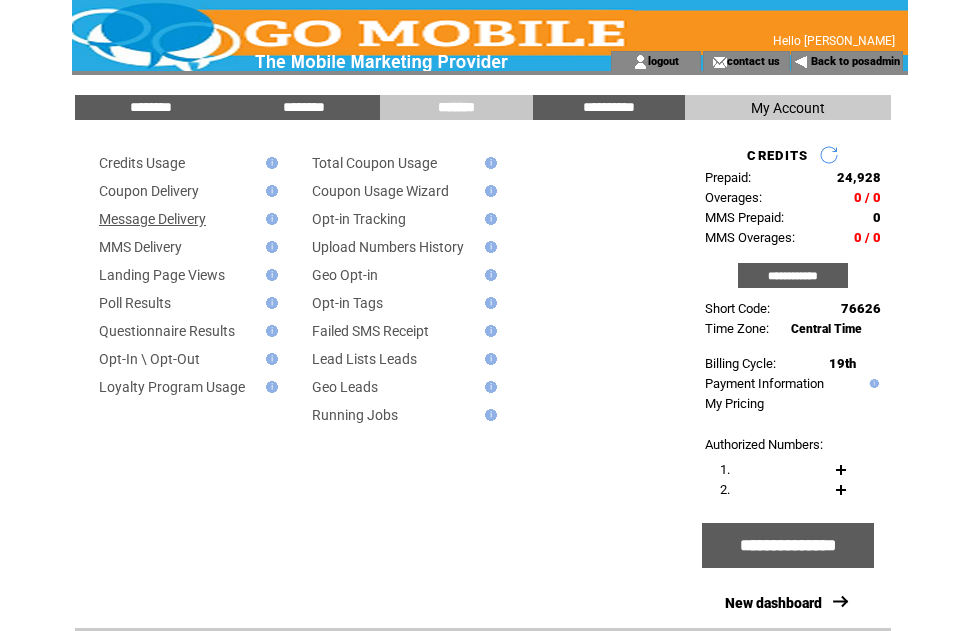 click on "********" at bounding box center [151, 107] 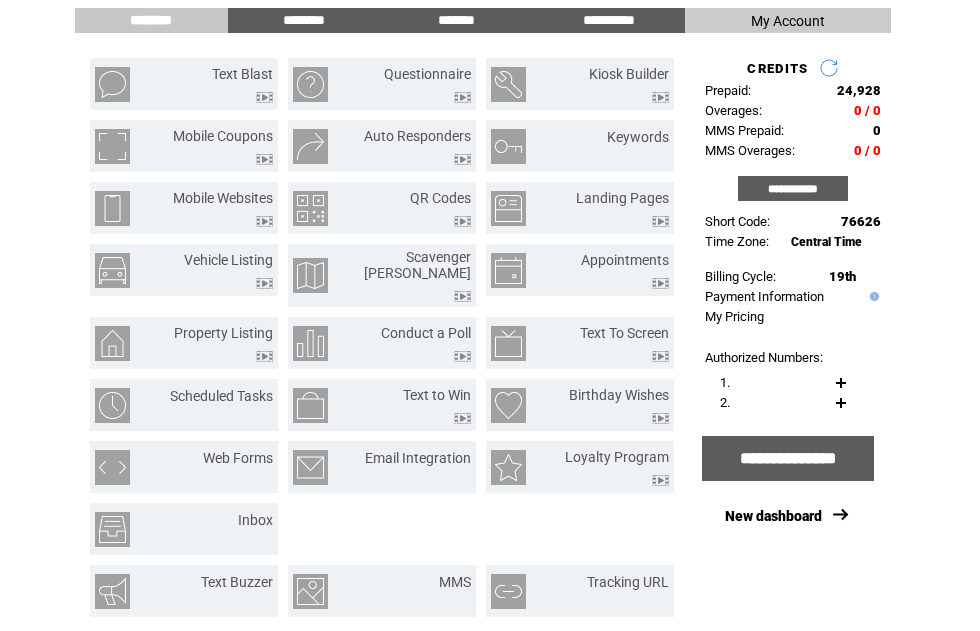 scroll, scrollTop: 46, scrollLeft: 0, axis: vertical 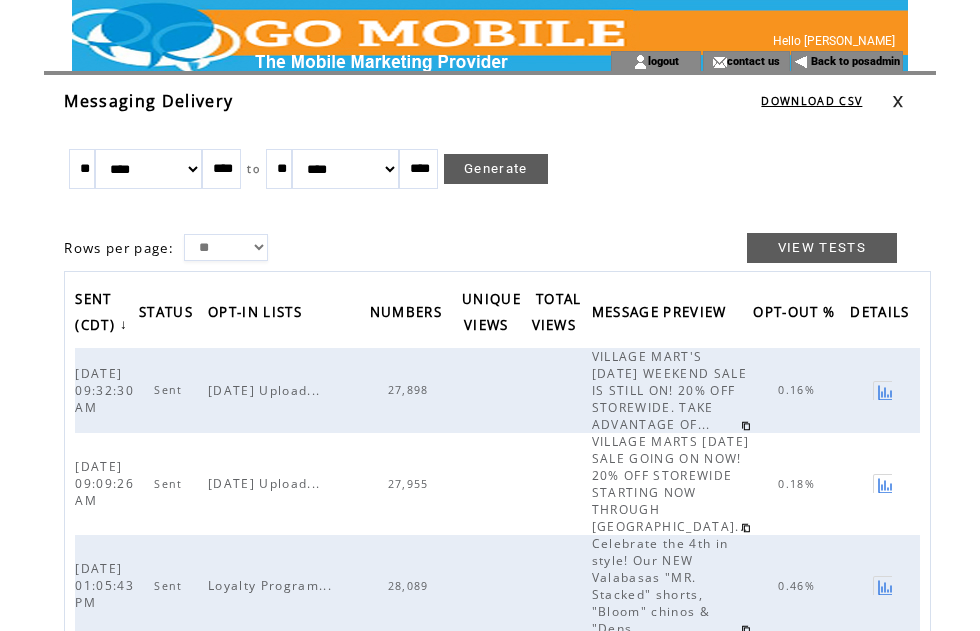 click at bounding box center (914, 101) 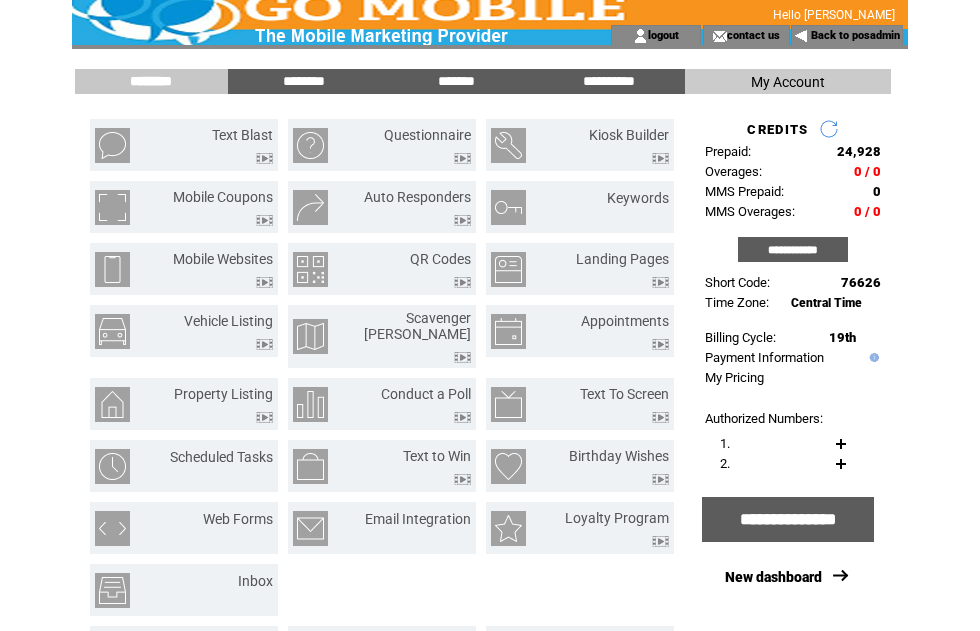 scroll, scrollTop: 0, scrollLeft: 0, axis: both 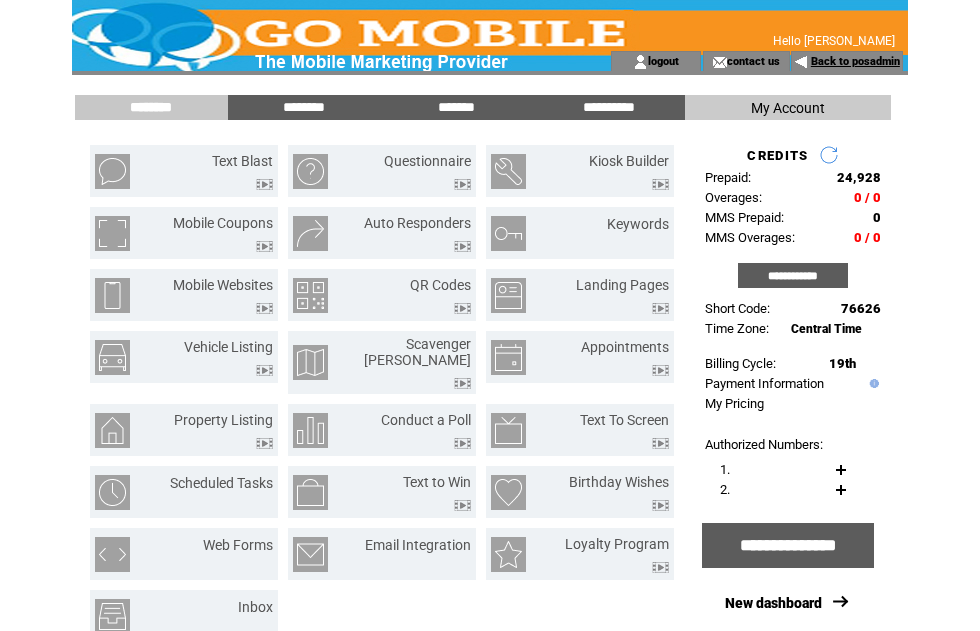 click on "Back to posadmin" at bounding box center (855, 61) 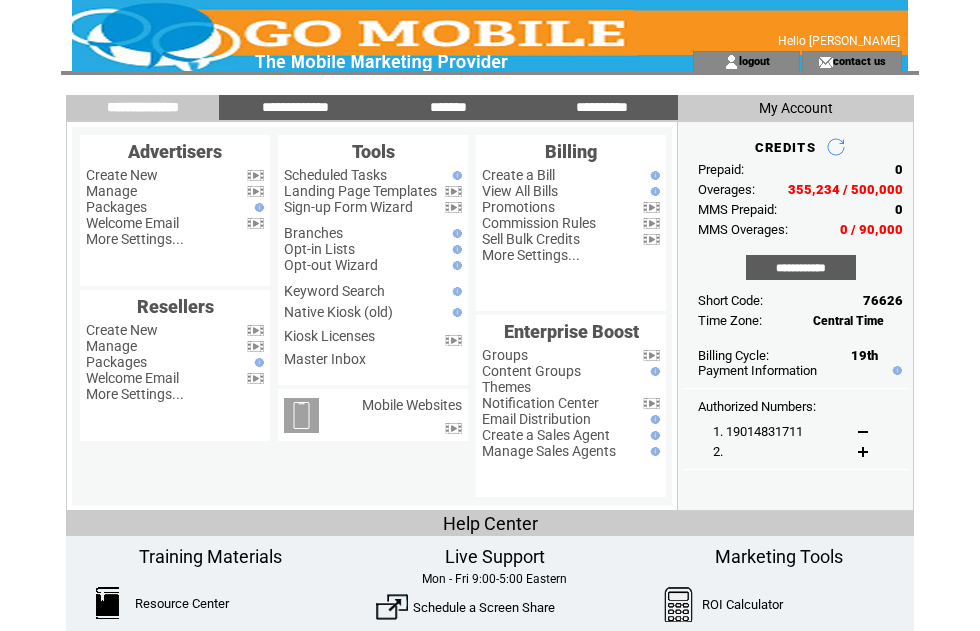 scroll, scrollTop: 0, scrollLeft: 0, axis: both 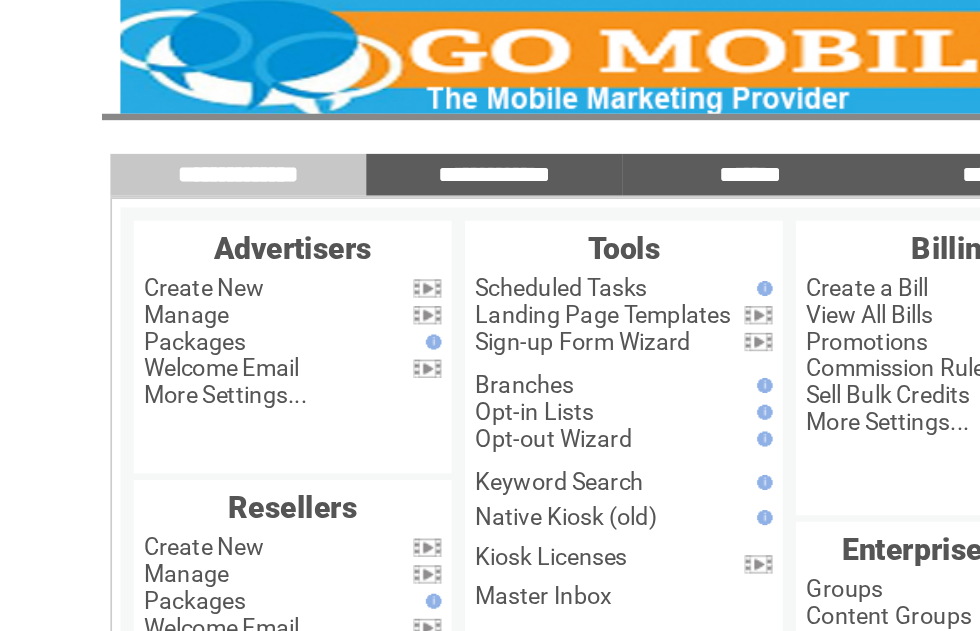 click on "Manage" at bounding box center (111, 191) 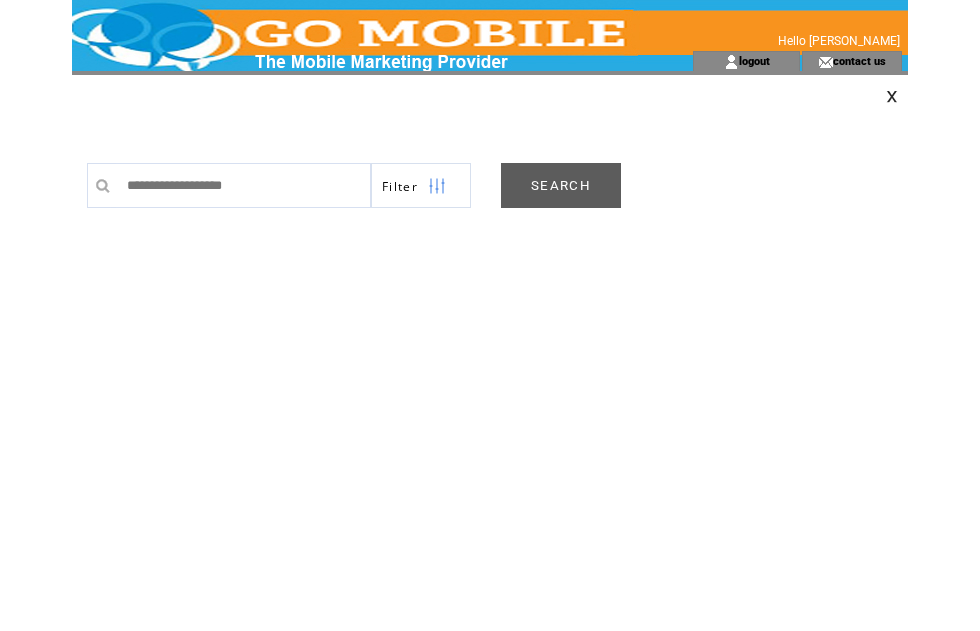 scroll, scrollTop: 0, scrollLeft: 0, axis: both 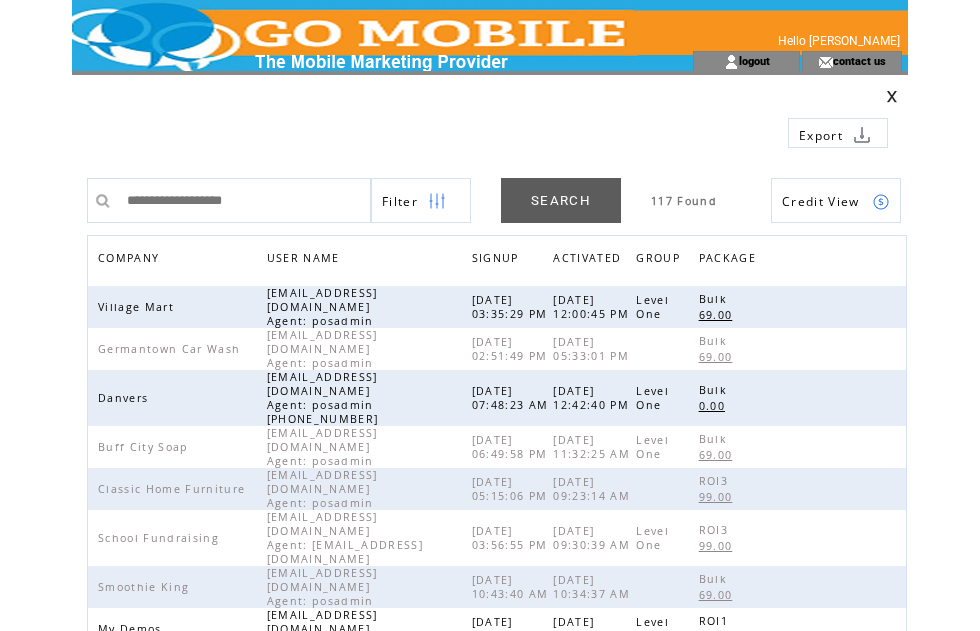 click on "COMPANY" at bounding box center [131, 260] 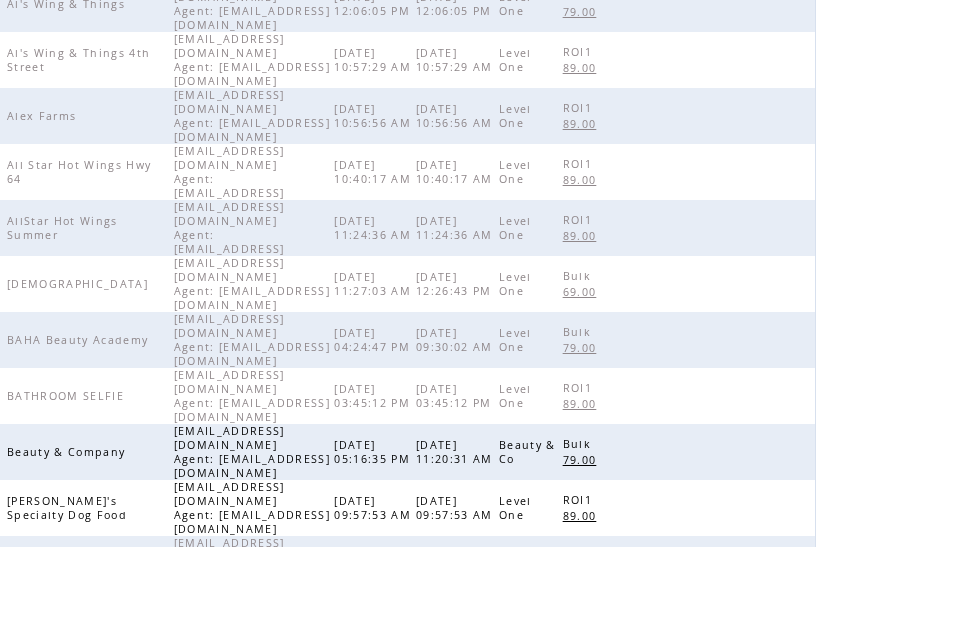 scroll, scrollTop: 629, scrollLeft: 0, axis: vertical 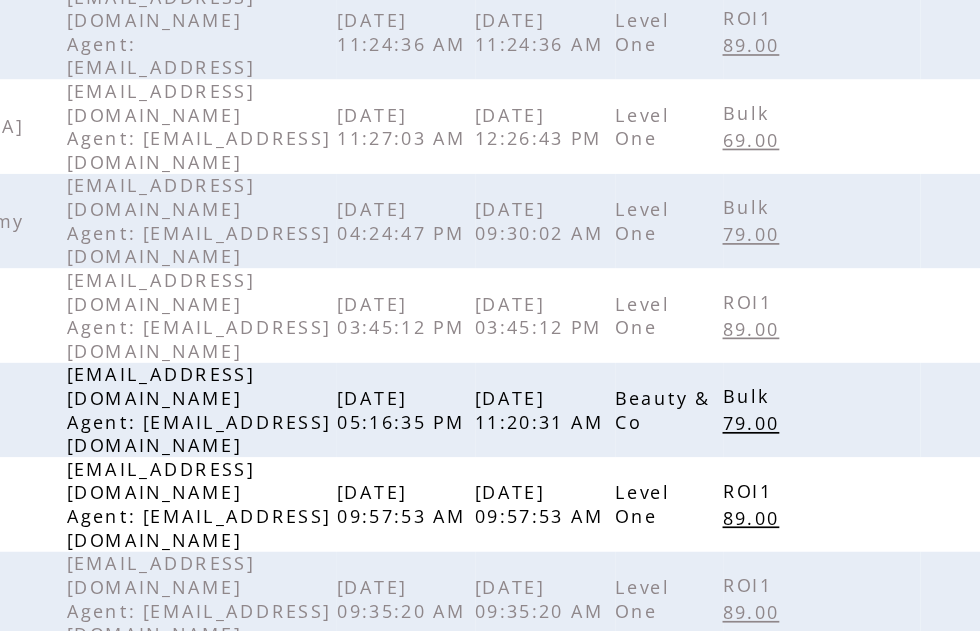 click on "2" at bounding box center [473, 742] 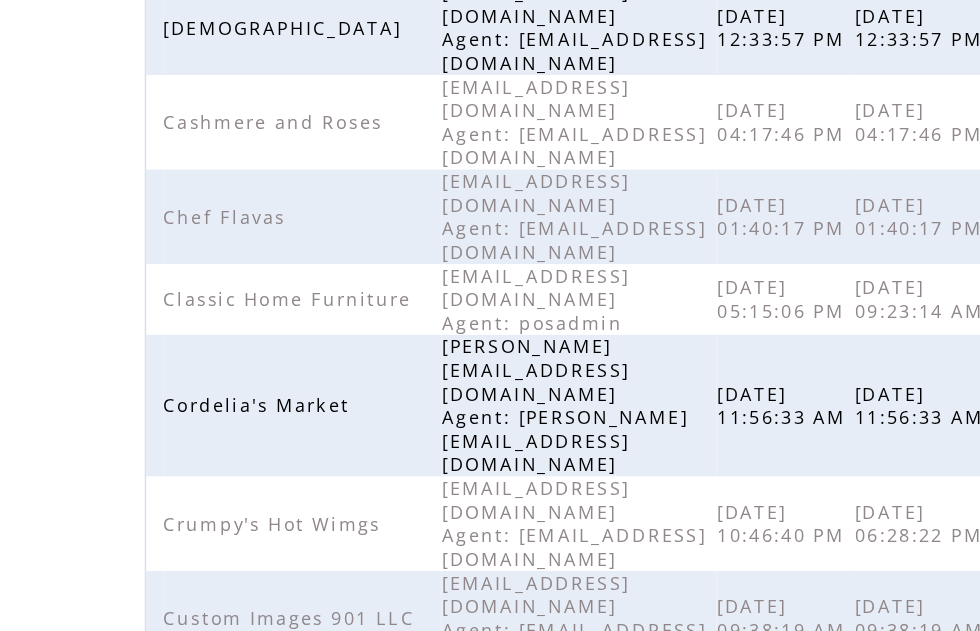 scroll, scrollTop: 508, scrollLeft: 0, axis: vertical 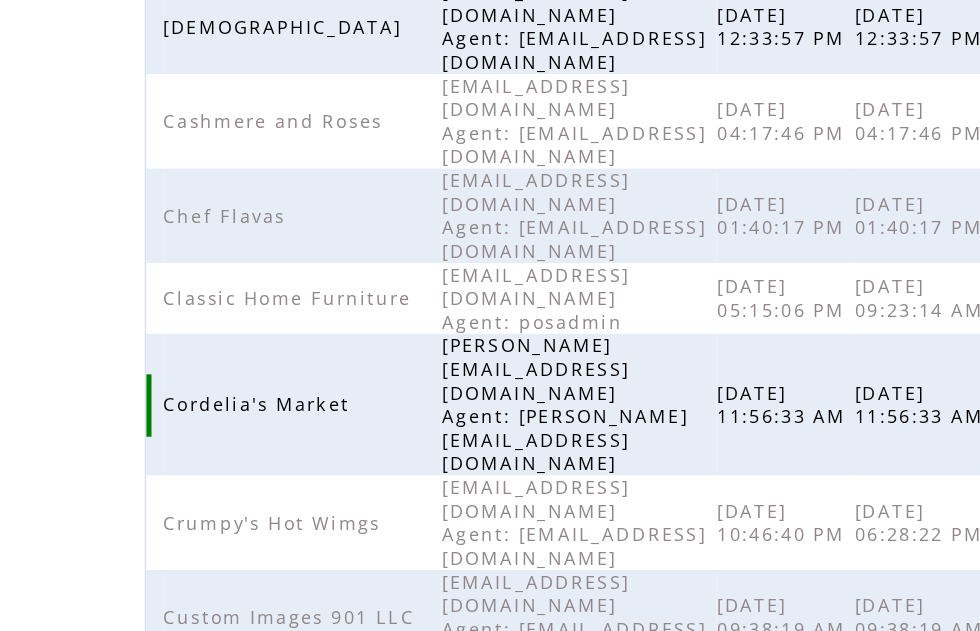 click on "[PERSON_NAME][EMAIL_ADDRESS][DOMAIN_NAME]  Agent: [PERSON_NAME][EMAIL_ADDRESS][DOMAIN_NAME]" at bounding box center [336, 240] 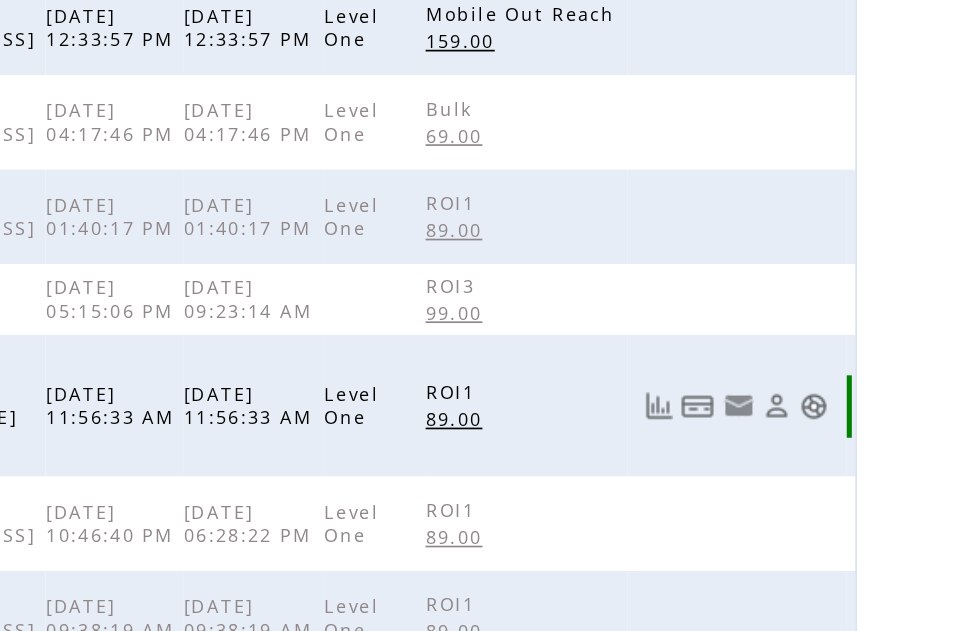 click at bounding box center (881, 240) 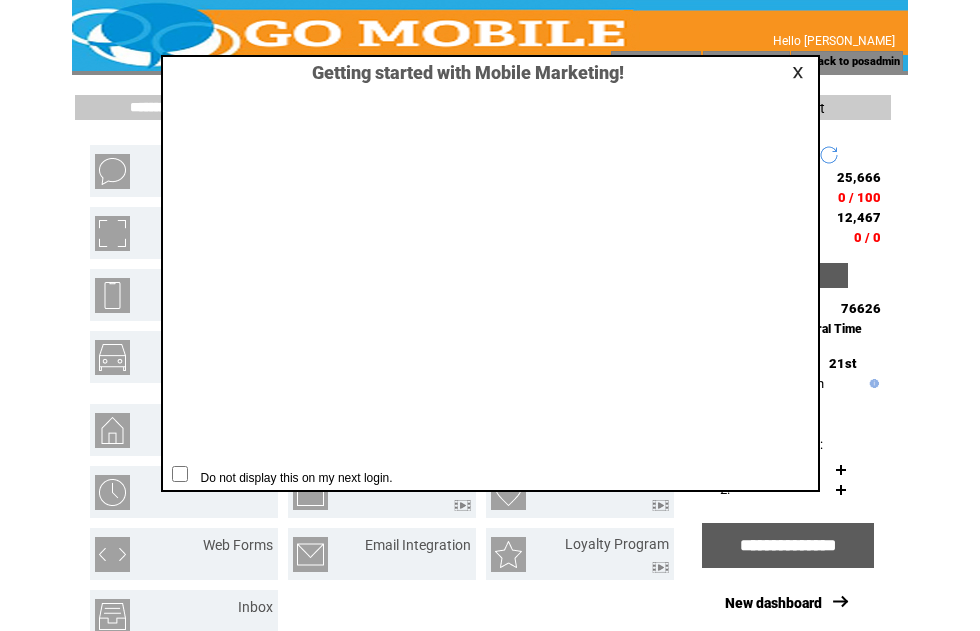 scroll, scrollTop: 1, scrollLeft: 0, axis: vertical 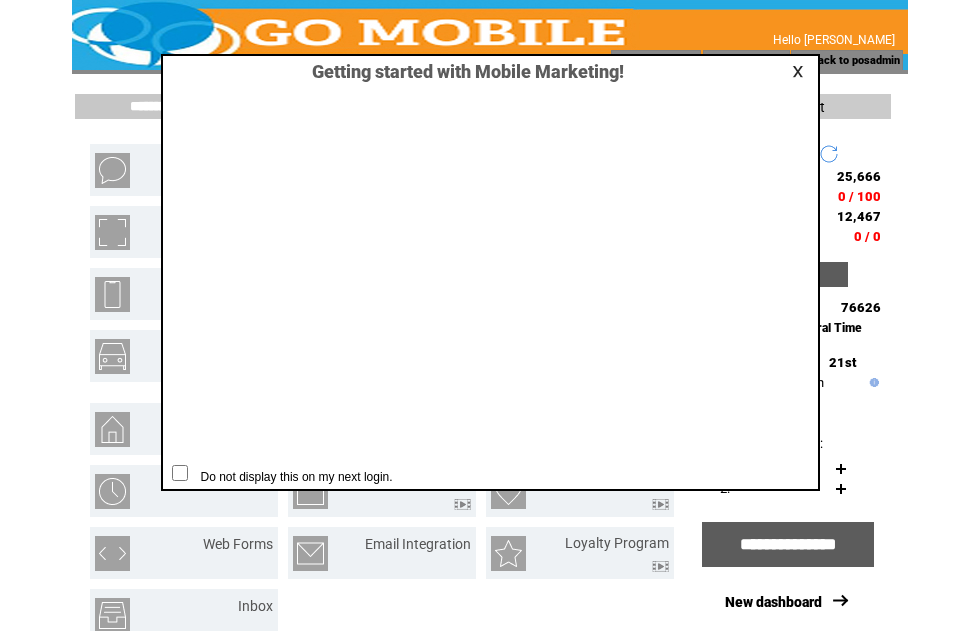 click at bounding box center [801, 71] 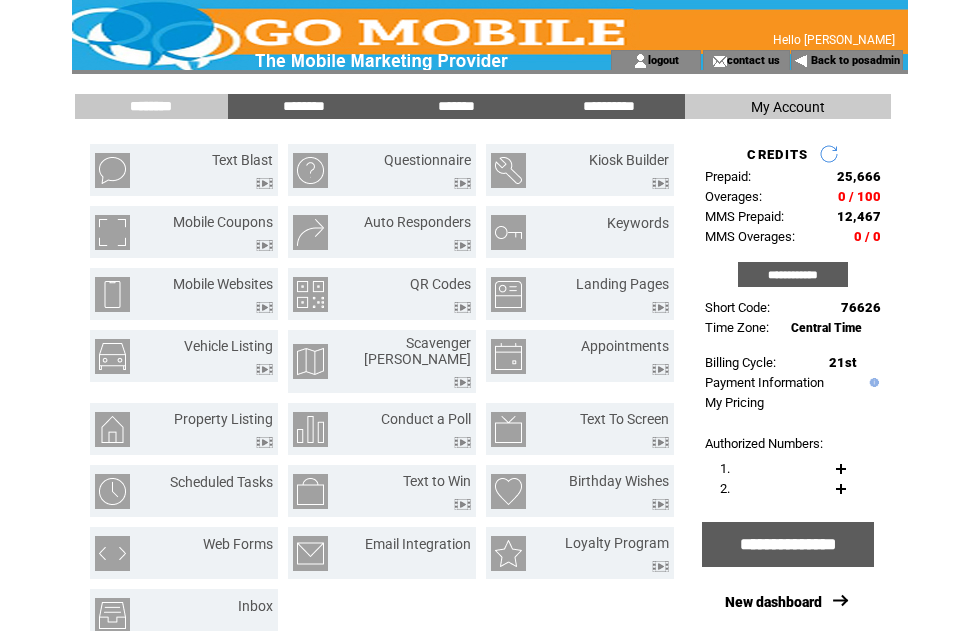 click on "**********" at bounding box center [793, 274] 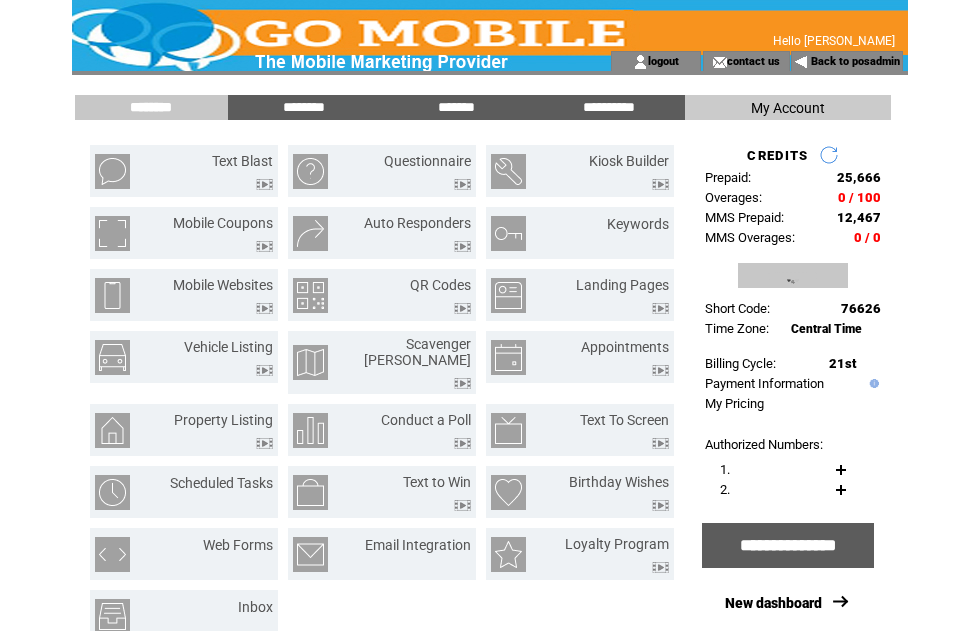 scroll, scrollTop: 1, scrollLeft: 0, axis: vertical 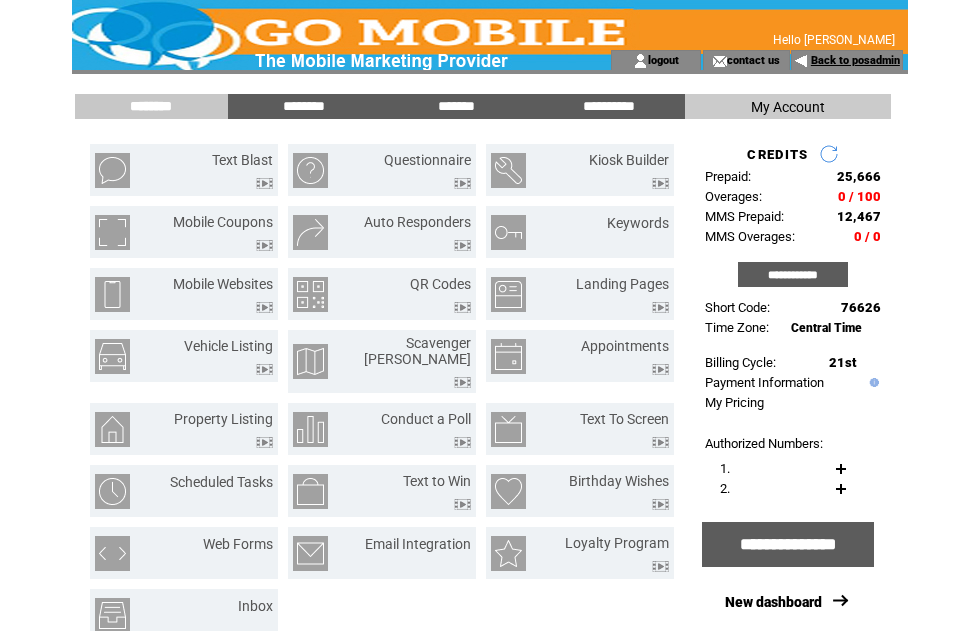 click on "Back to posadmin" at bounding box center [855, 60] 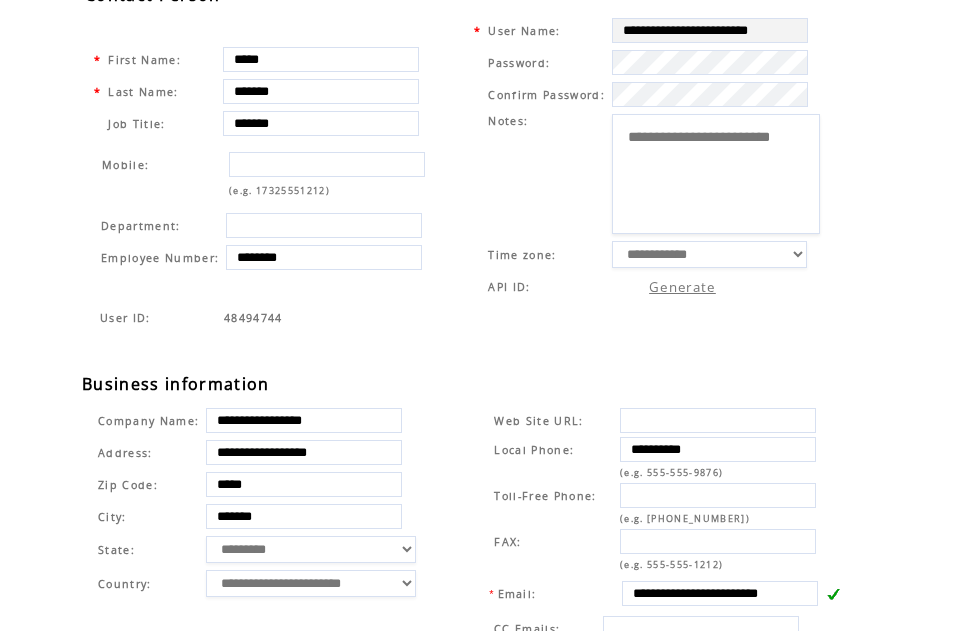 scroll, scrollTop: 130, scrollLeft: 0, axis: vertical 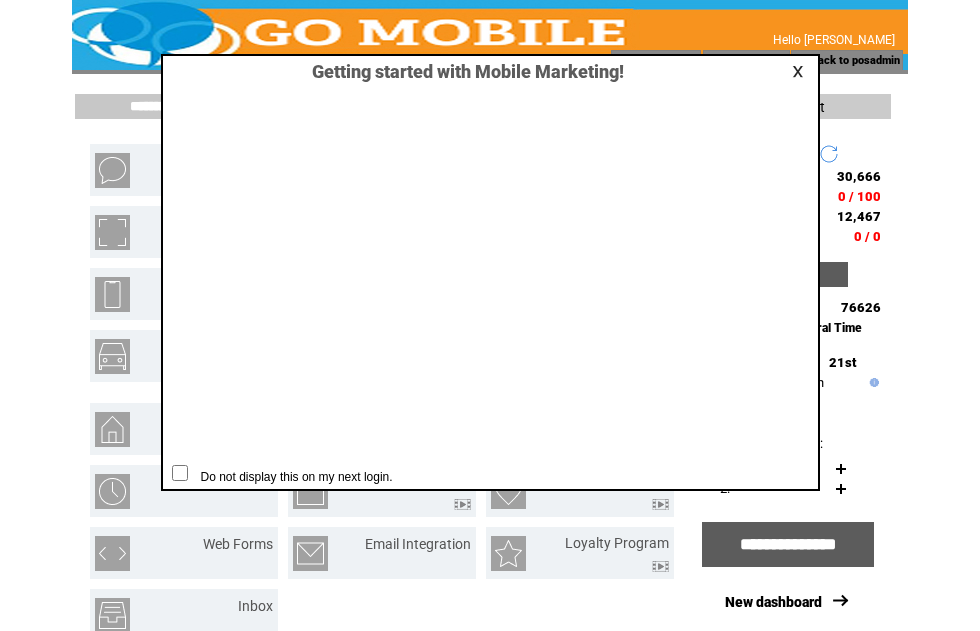 click at bounding box center (801, 71) 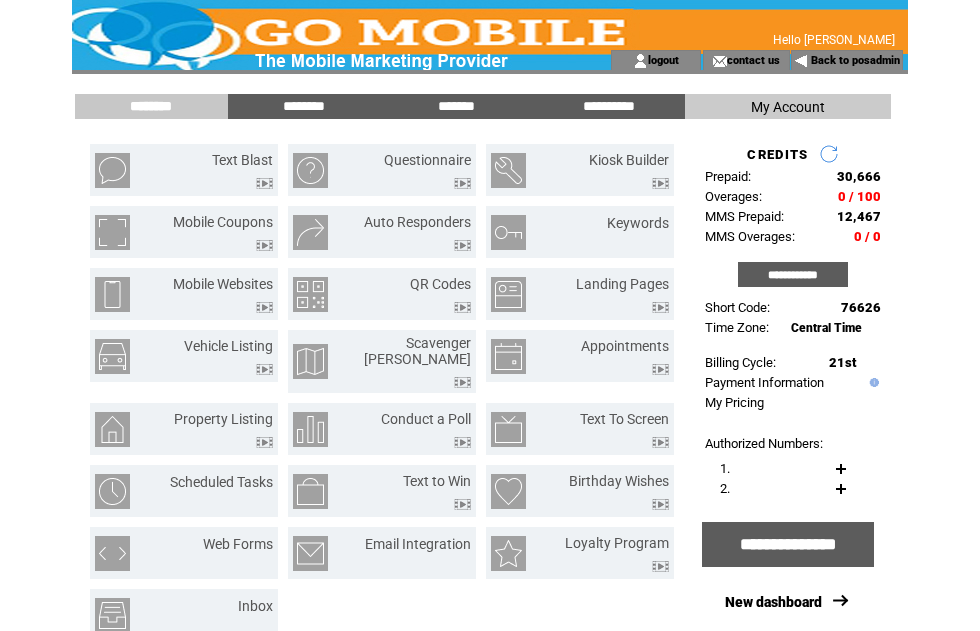 click on "Back to posadmin" at bounding box center [855, 60] 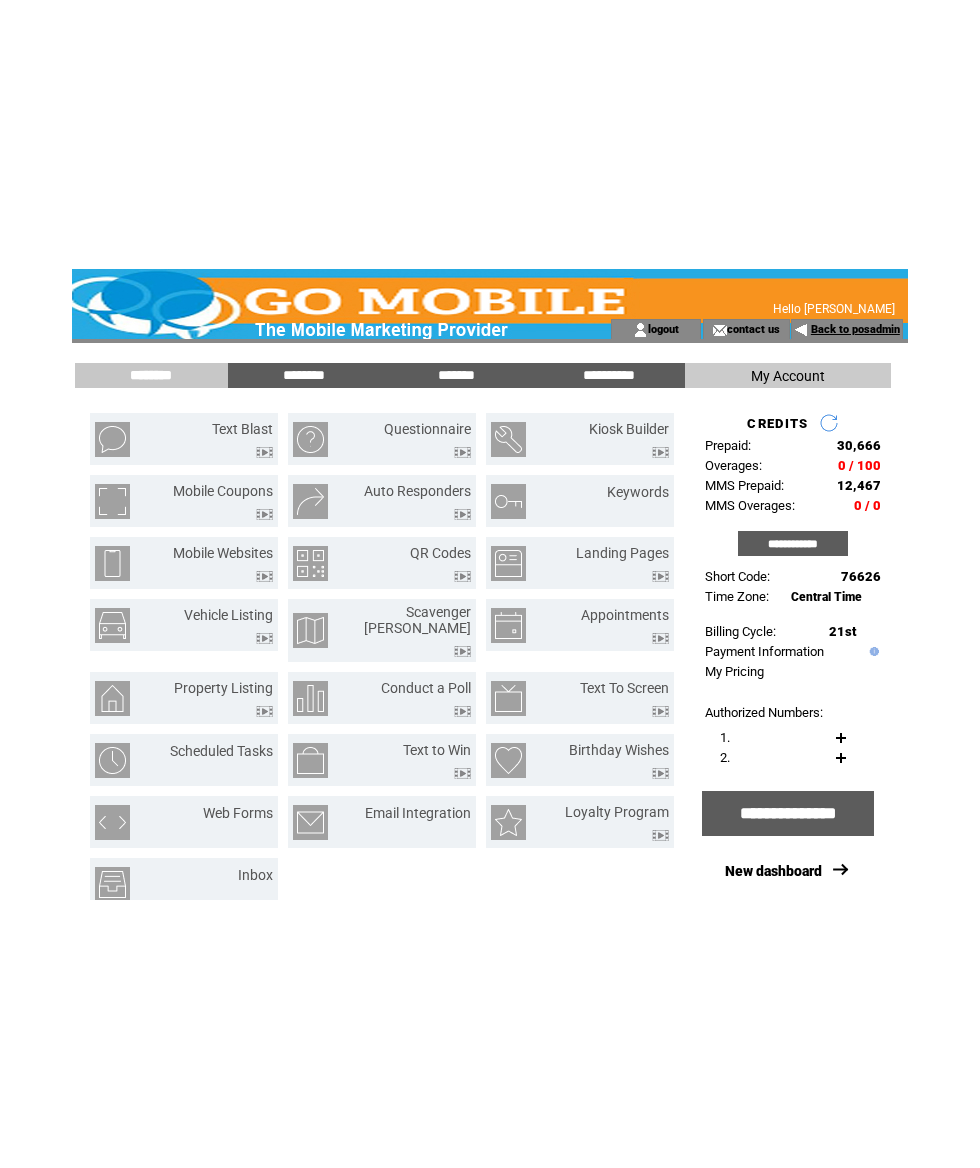 scroll, scrollTop: 0, scrollLeft: 0, axis: both 